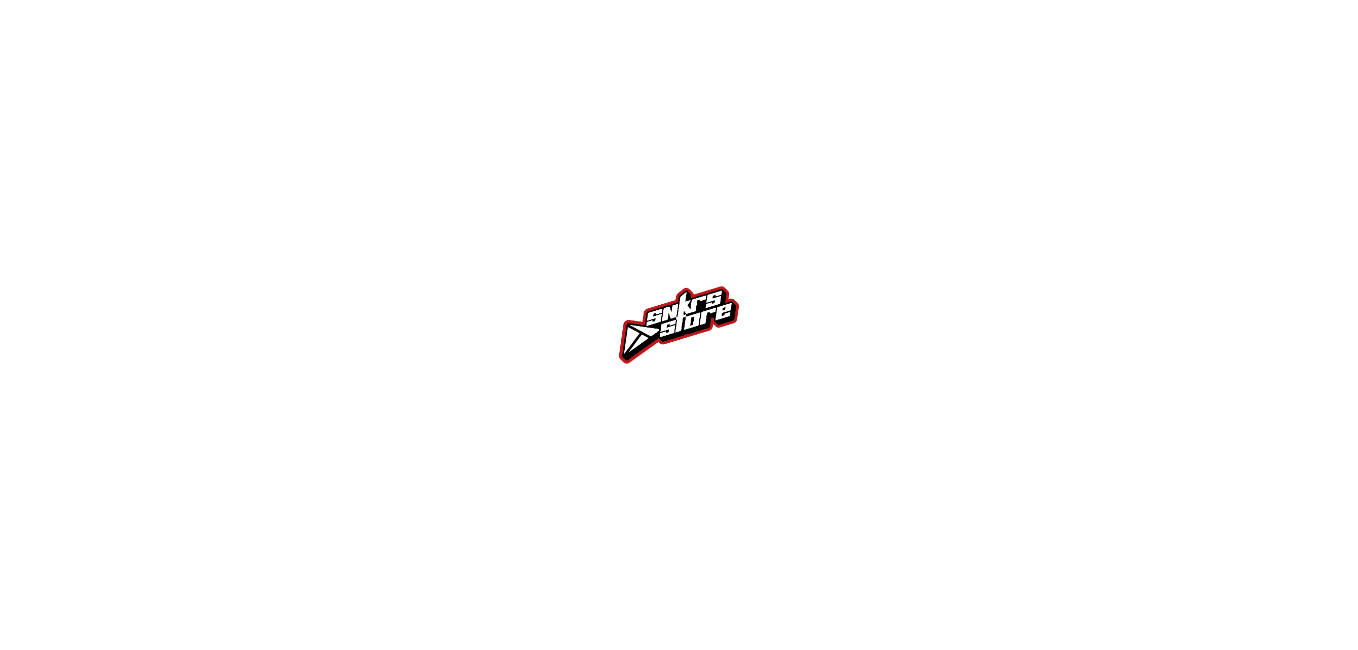 scroll, scrollTop: 0, scrollLeft: 0, axis: both 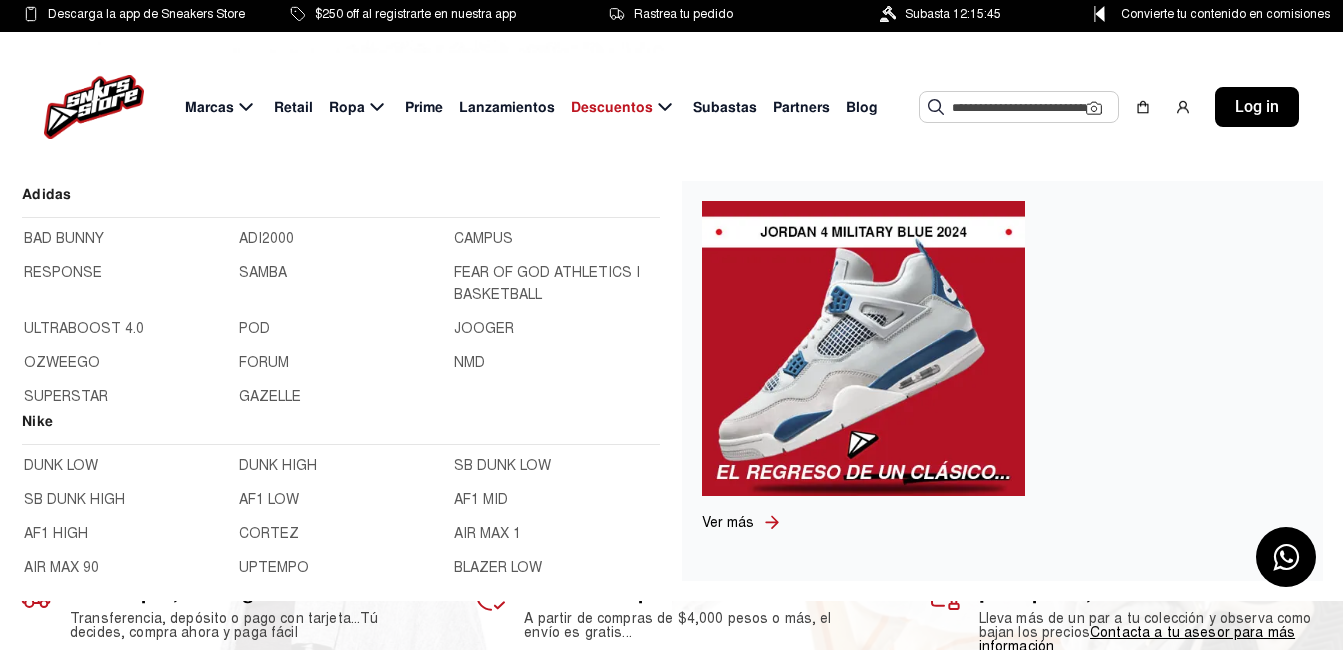 click on "Marcas" 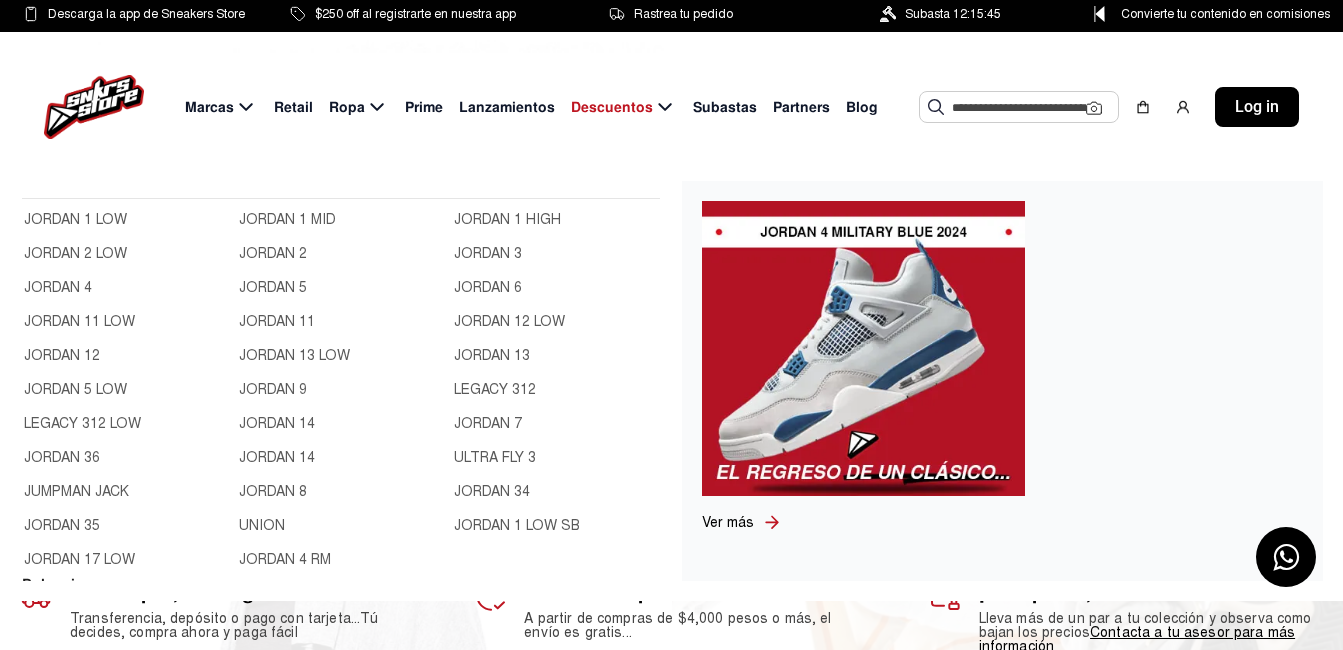 scroll, scrollTop: 700, scrollLeft: 0, axis: vertical 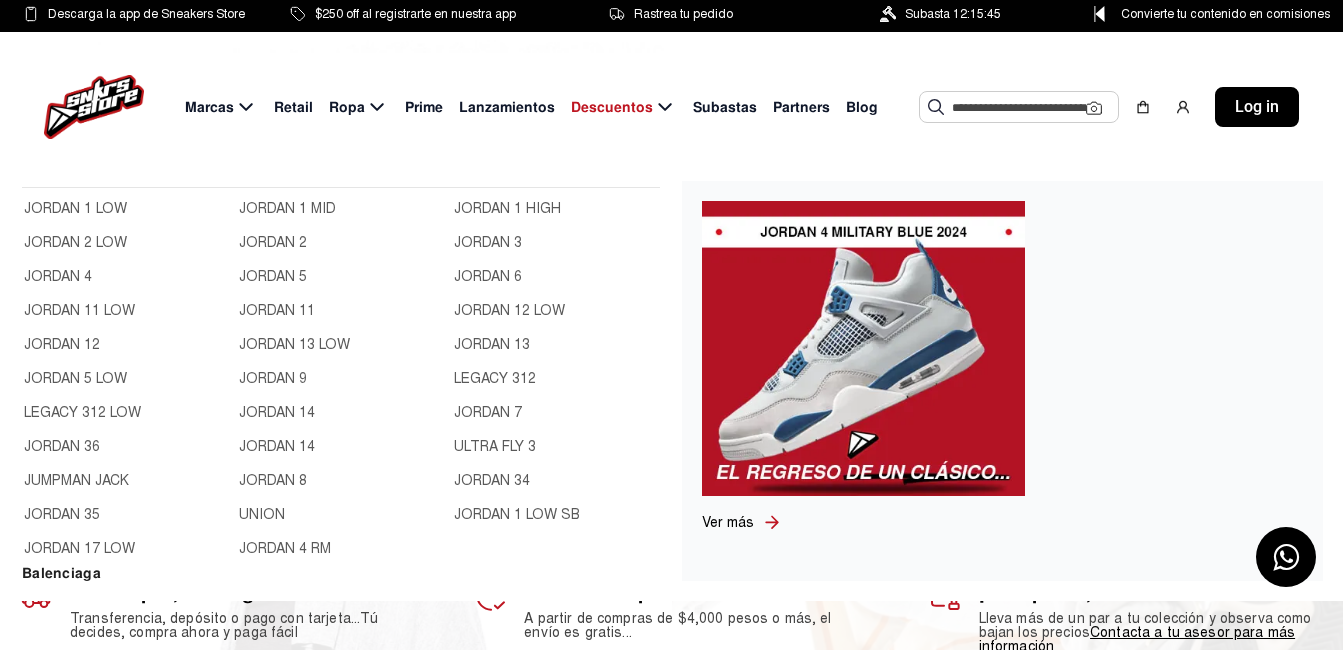 click on "JORDAN 1 LOW" 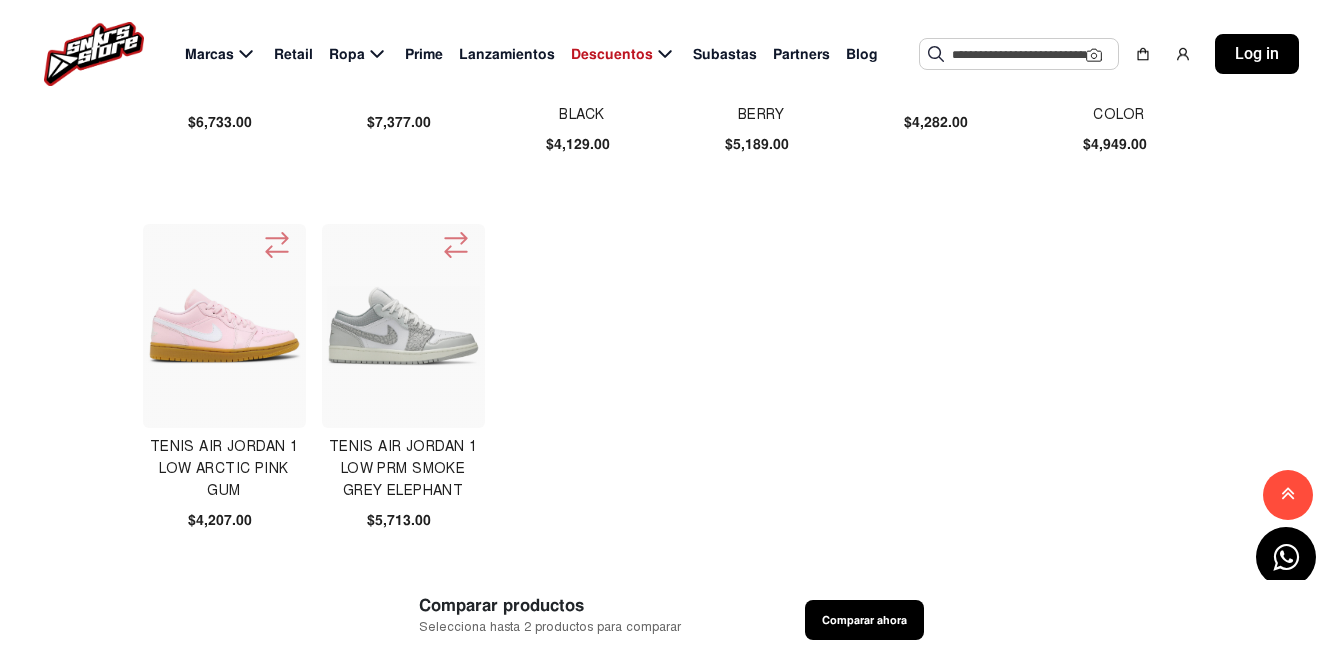 scroll, scrollTop: 1200, scrollLeft: 0, axis: vertical 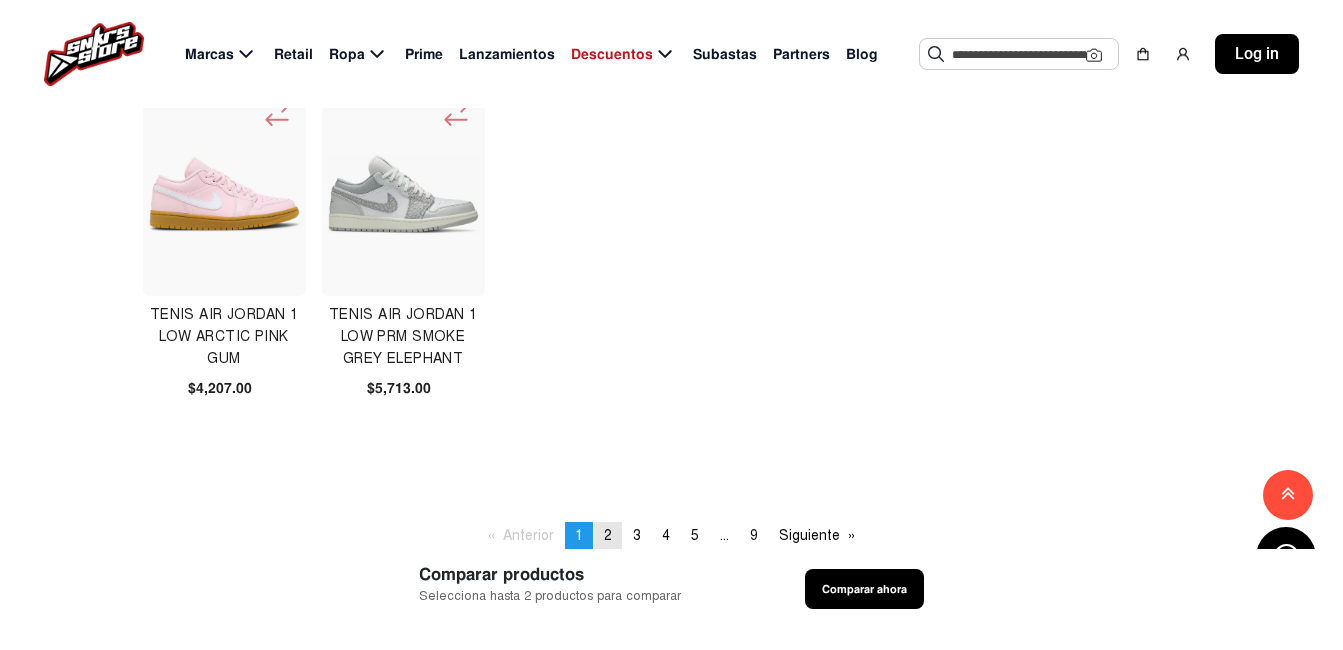 click on "2" 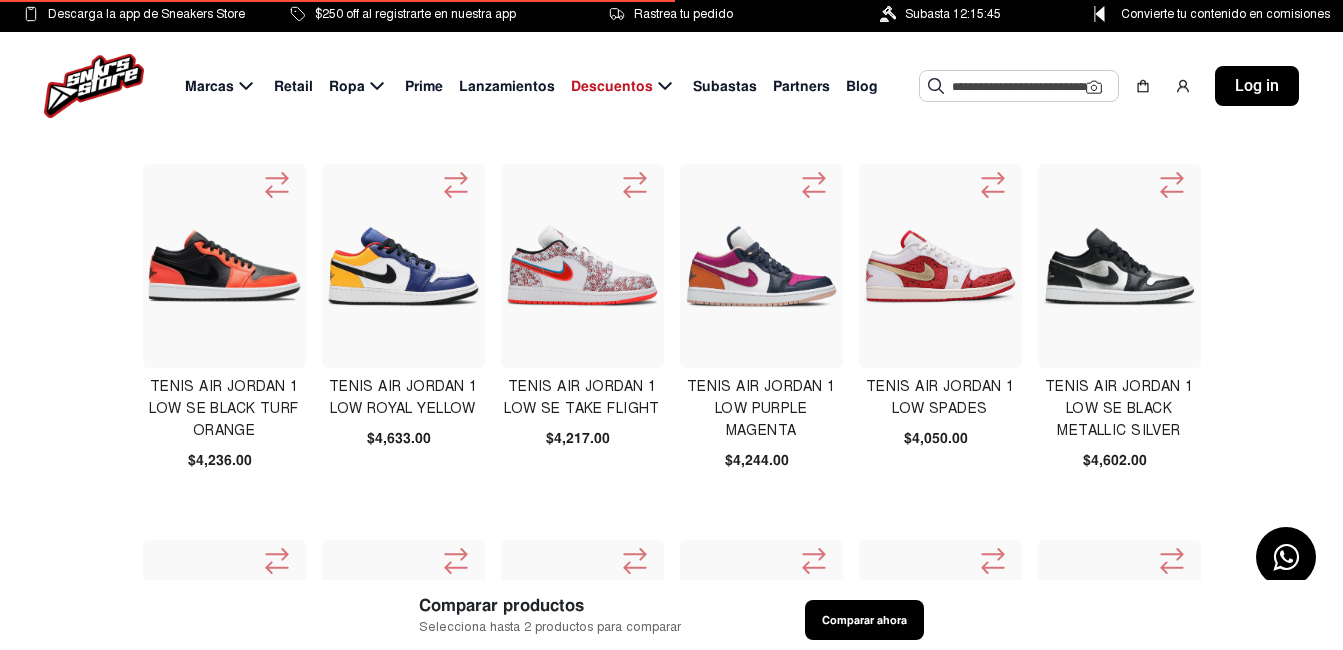 scroll, scrollTop: 0, scrollLeft: 0, axis: both 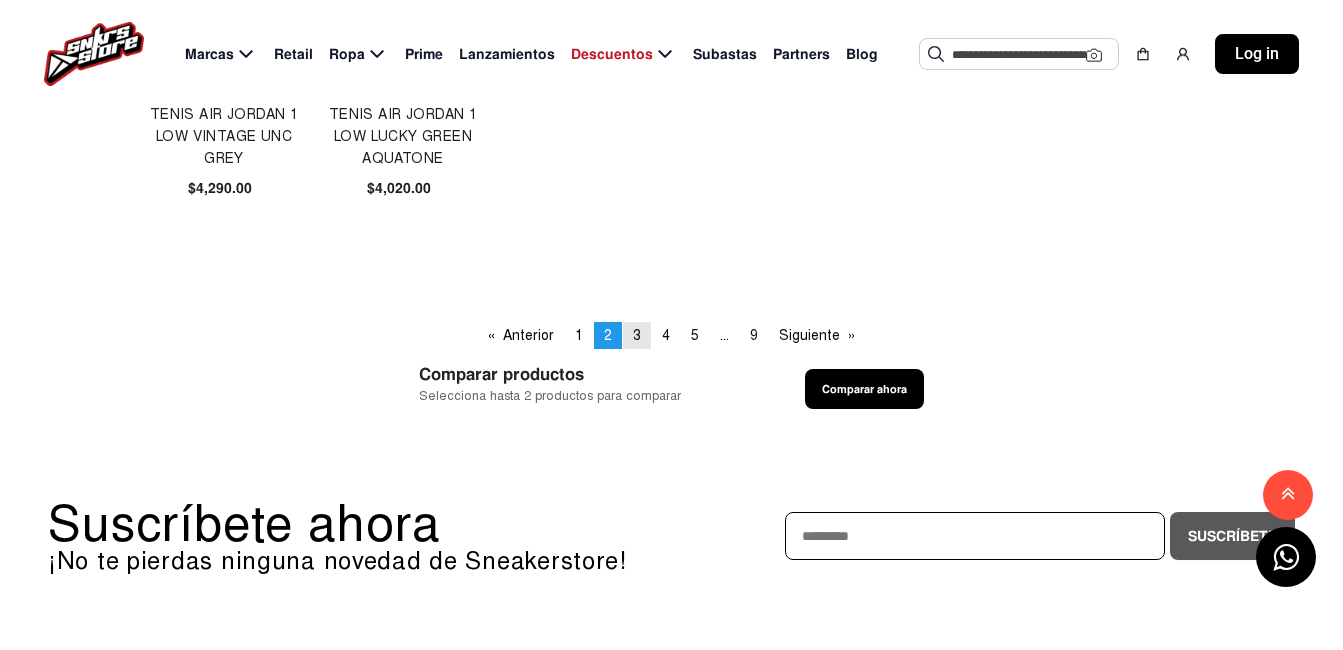 click on "3" 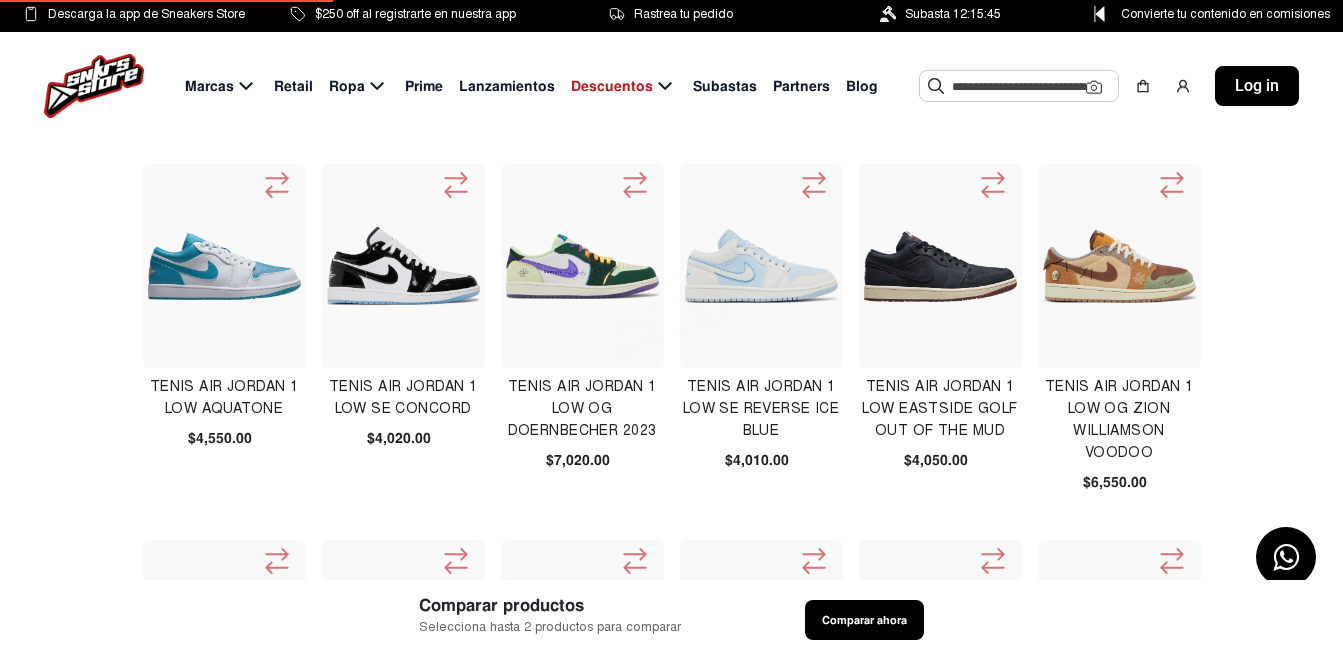 scroll, scrollTop: 0, scrollLeft: 0, axis: both 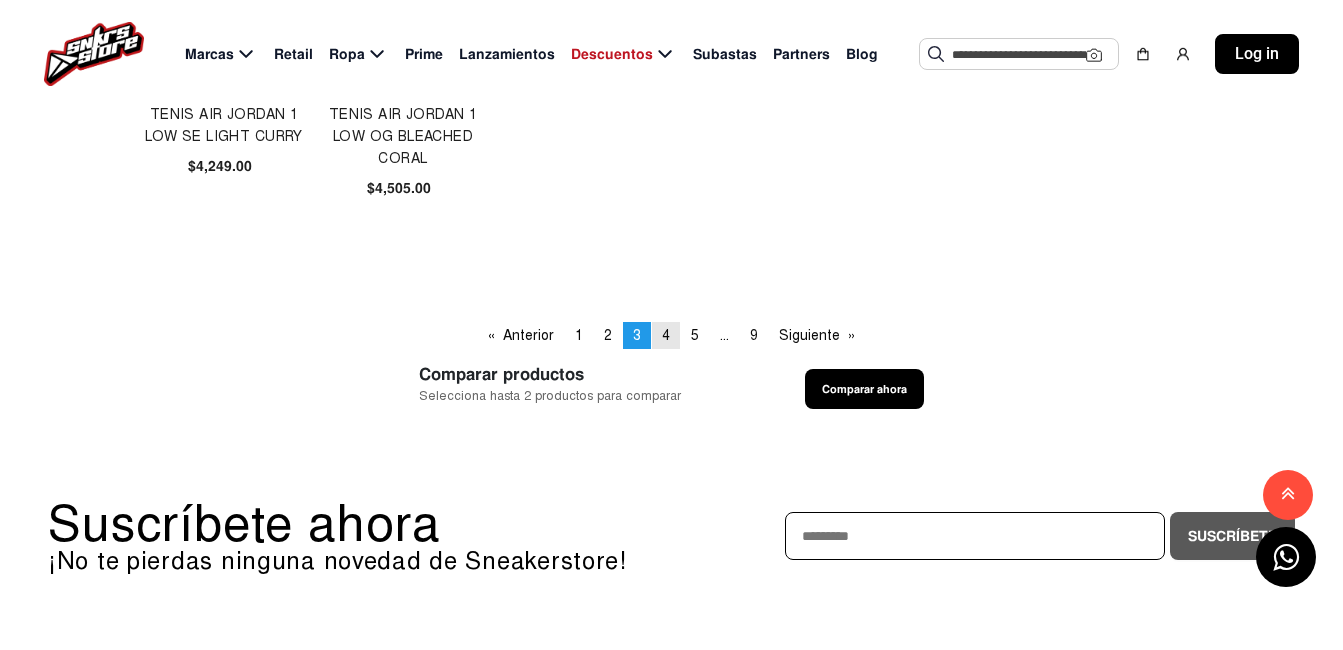 click on "page  4" 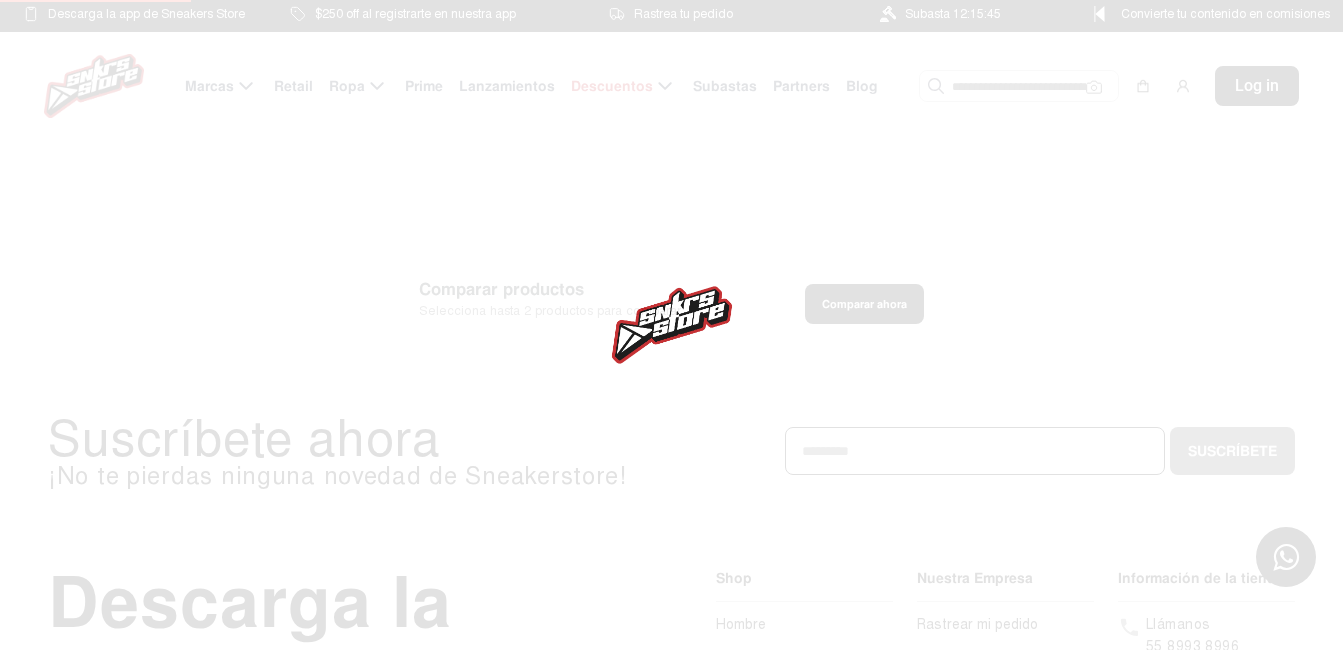 scroll, scrollTop: 0, scrollLeft: 0, axis: both 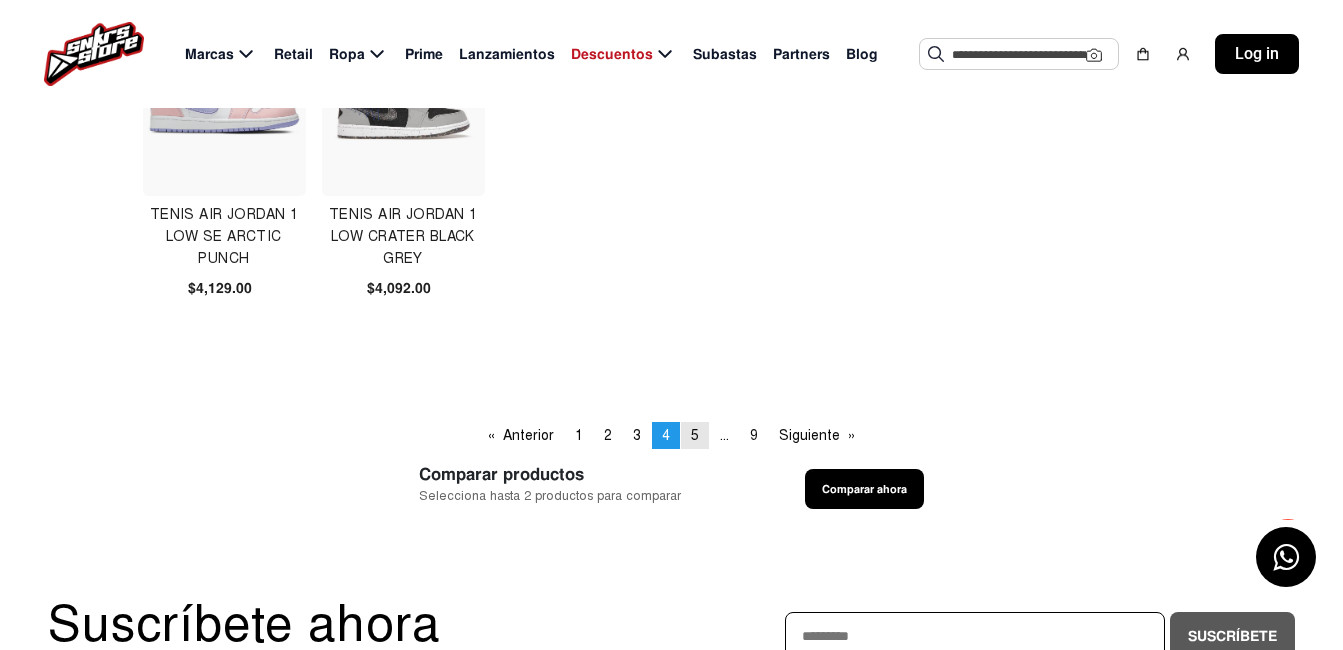 click on "5" 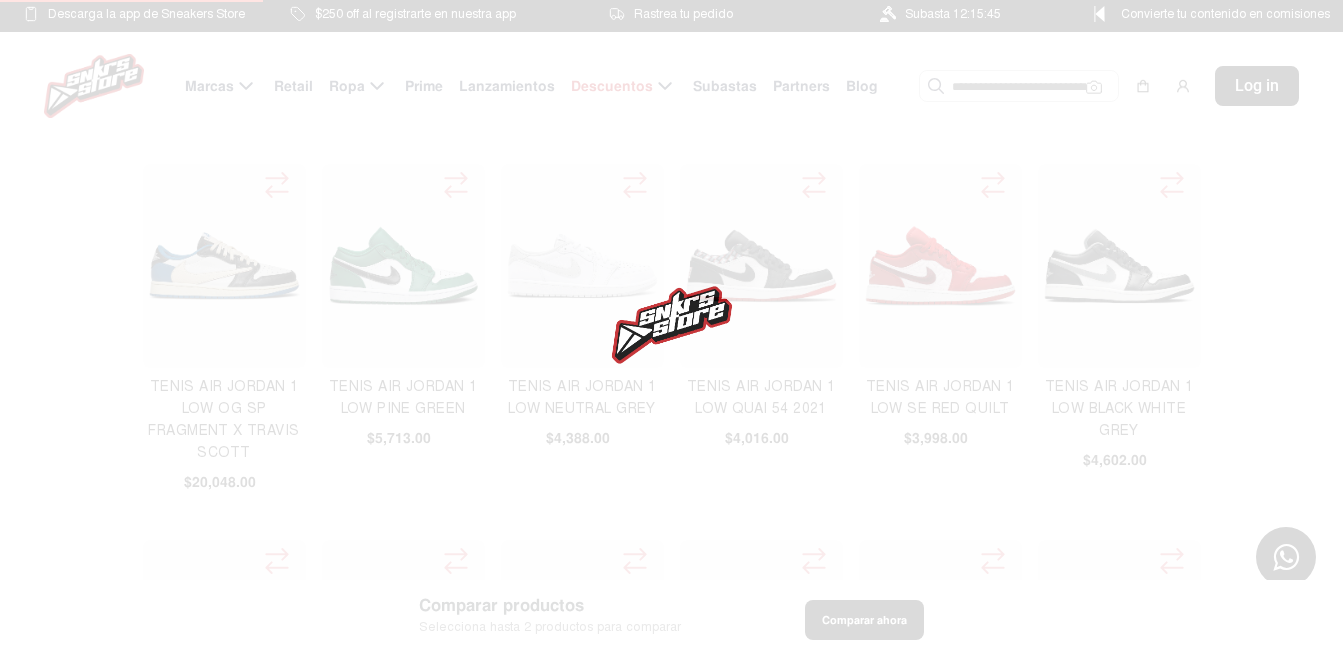 scroll, scrollTop: 0, scrollLeft: 0, axis: both 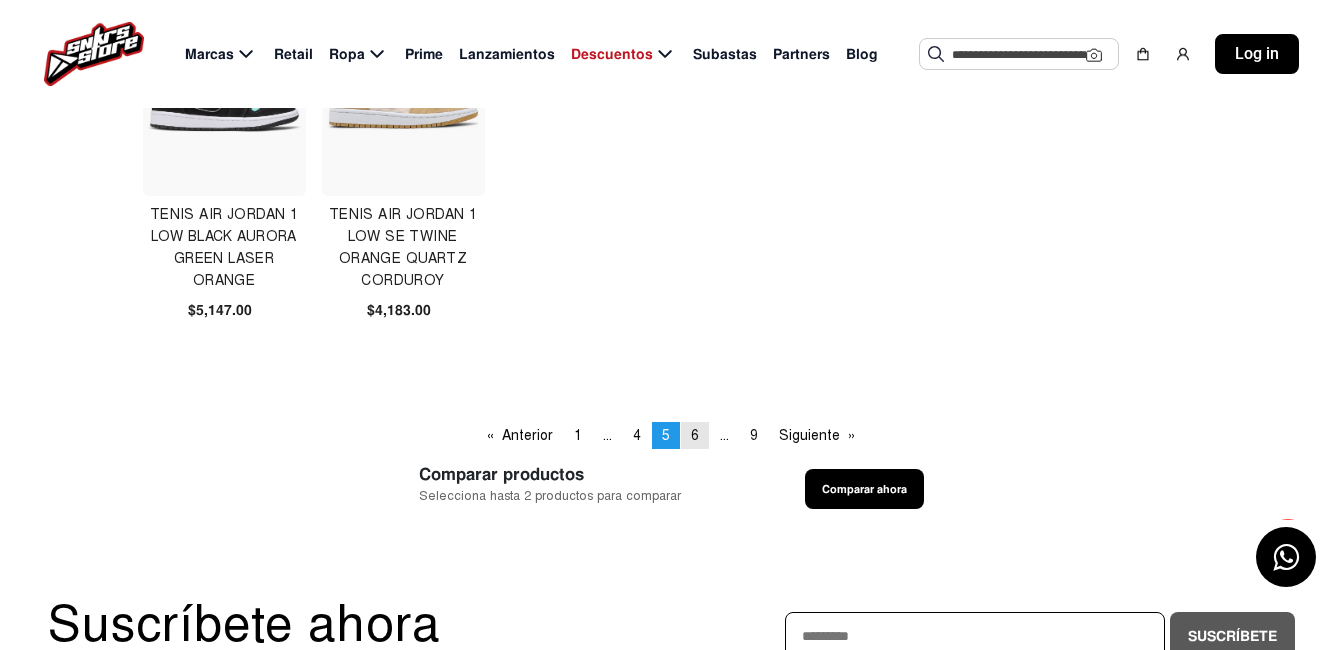 click on "page  6" 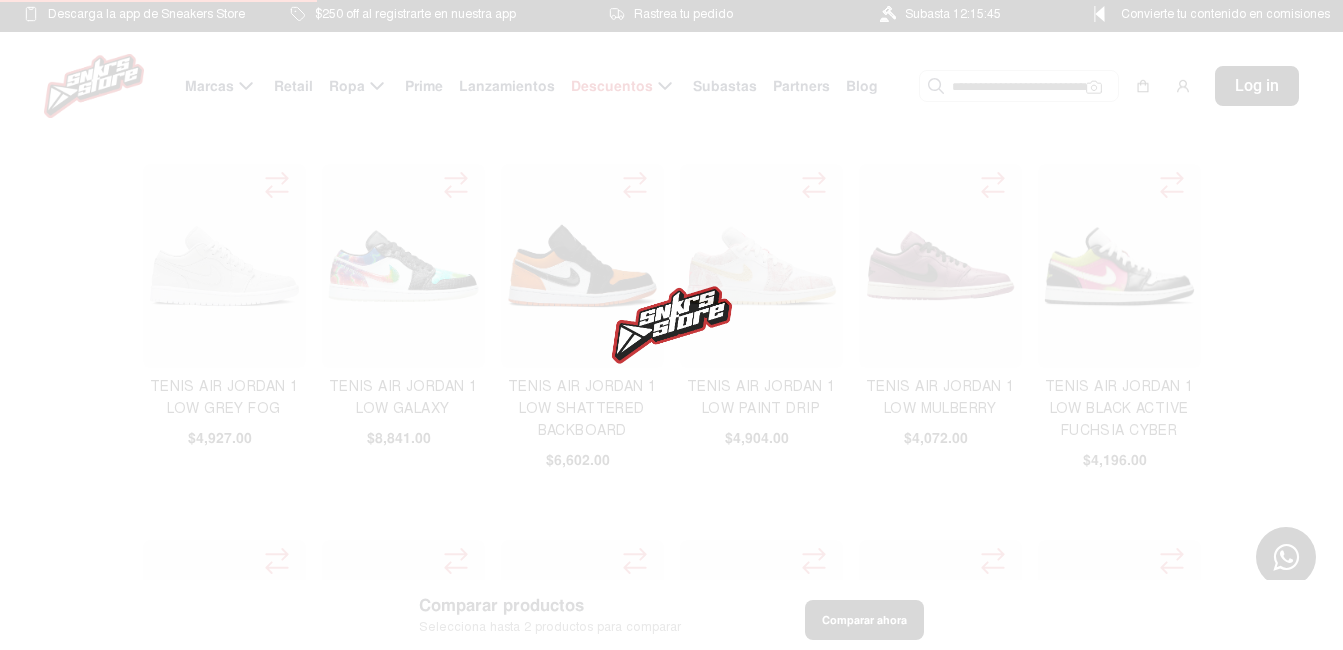 scroll, scrollTop: 0, scrollLeft: 0, axis: both 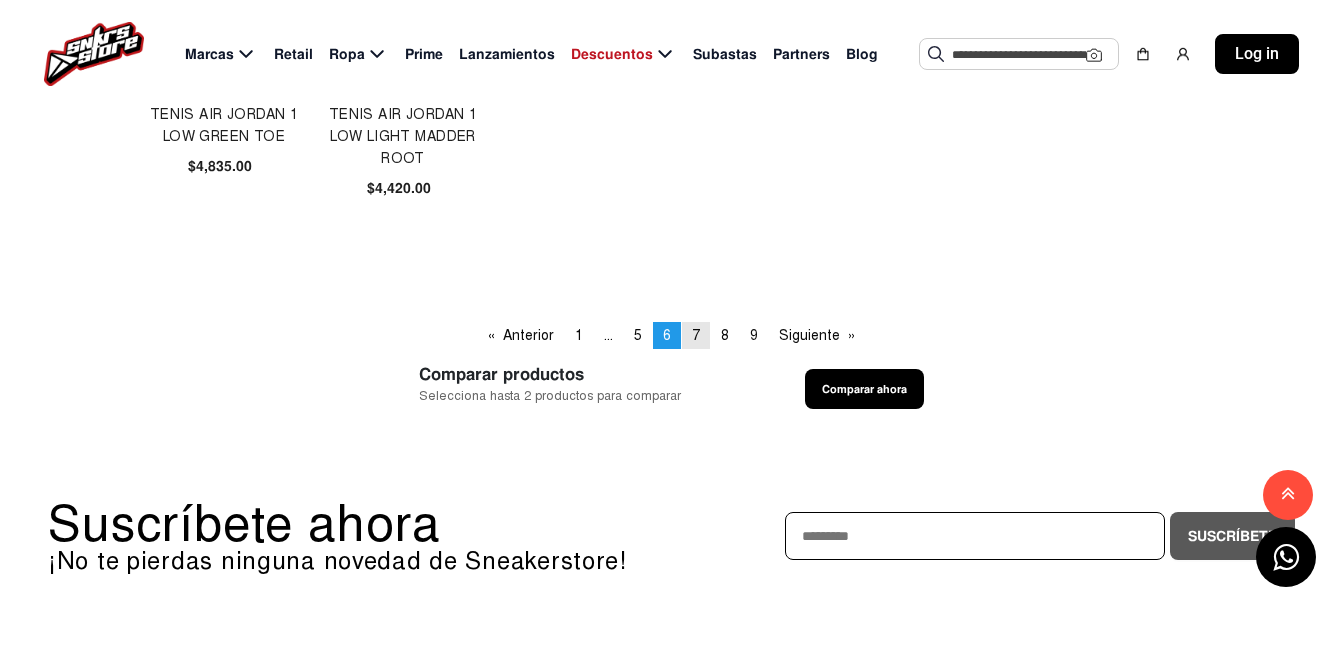 click on "7" 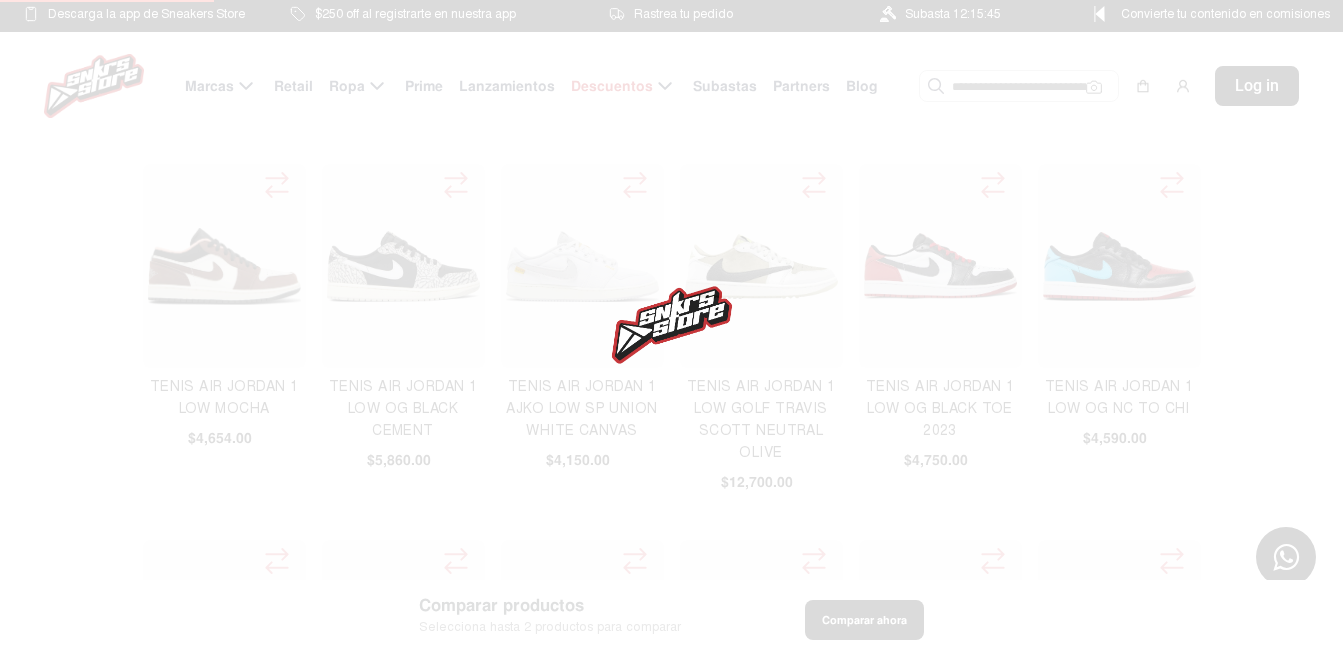 scroll, scrollTop: 0, scrollLeft: 0, axis: both 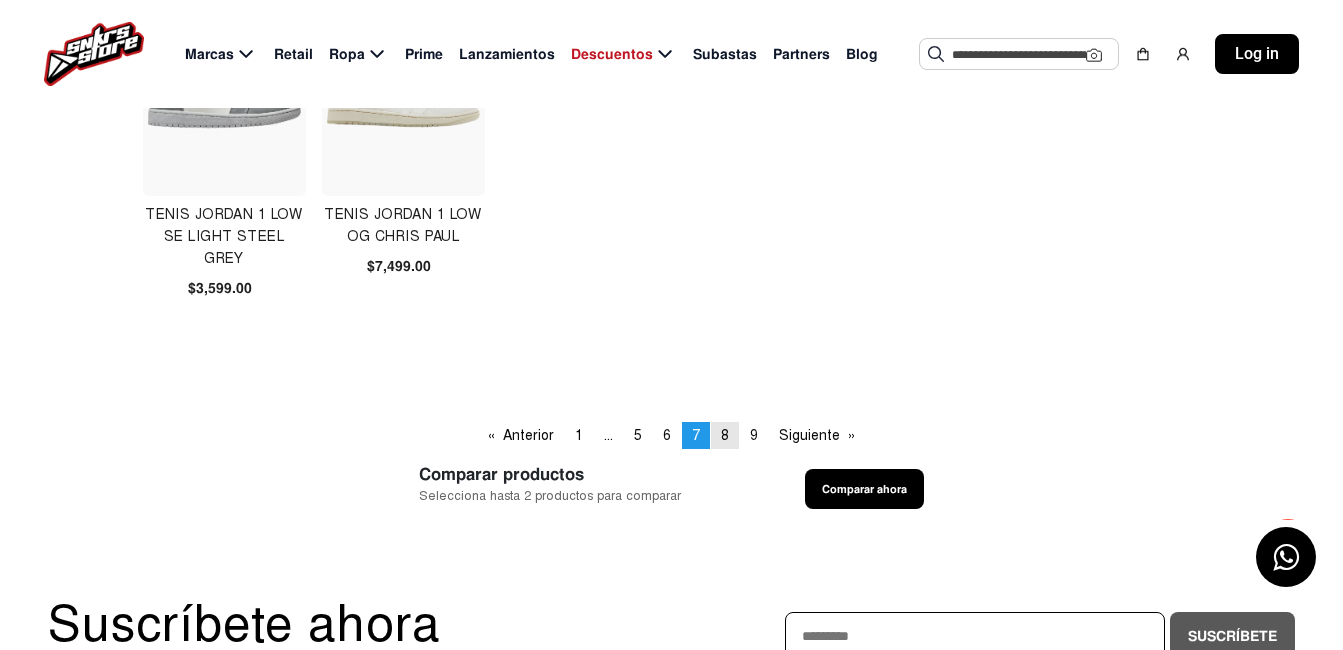 click on "8" 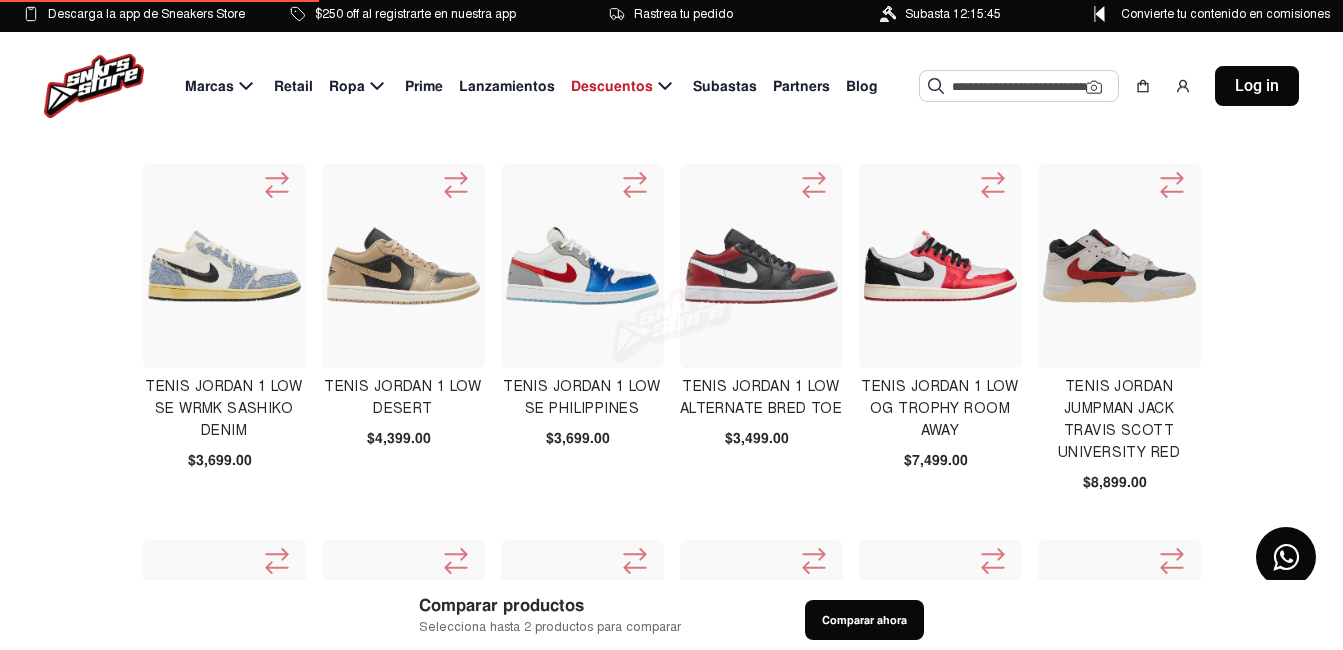 scroll, scrollTop: 0, scrollLeft: 0, axis: both 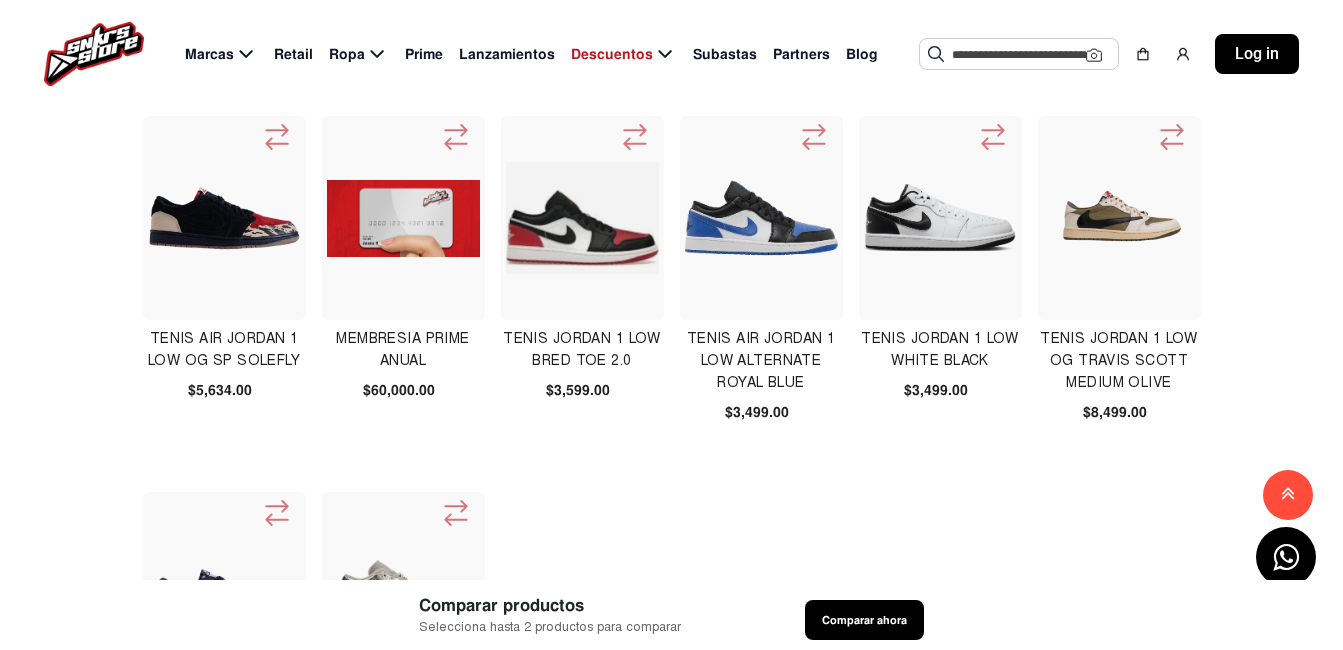 click 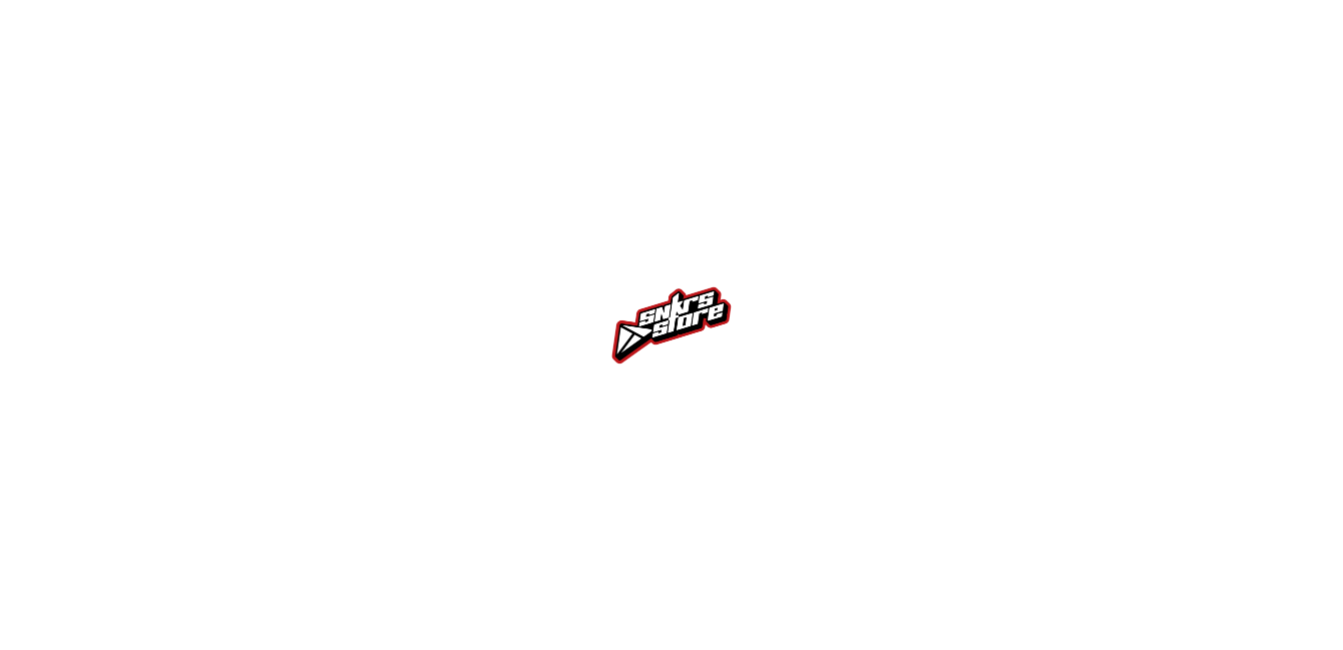 scroll, scrollTop: 0, scrollLeft: 0, axis: both 